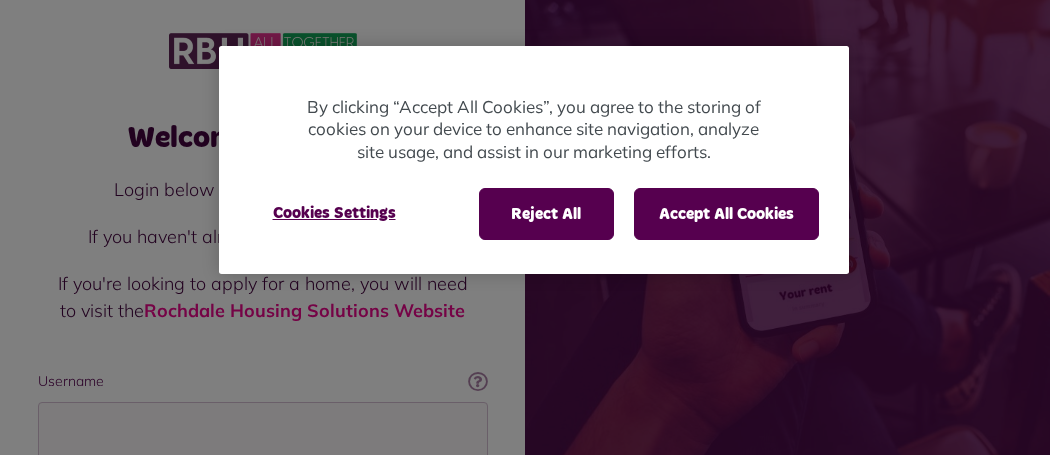 scroll, scrollTop: 0, scrollLeft: 0, axis: both 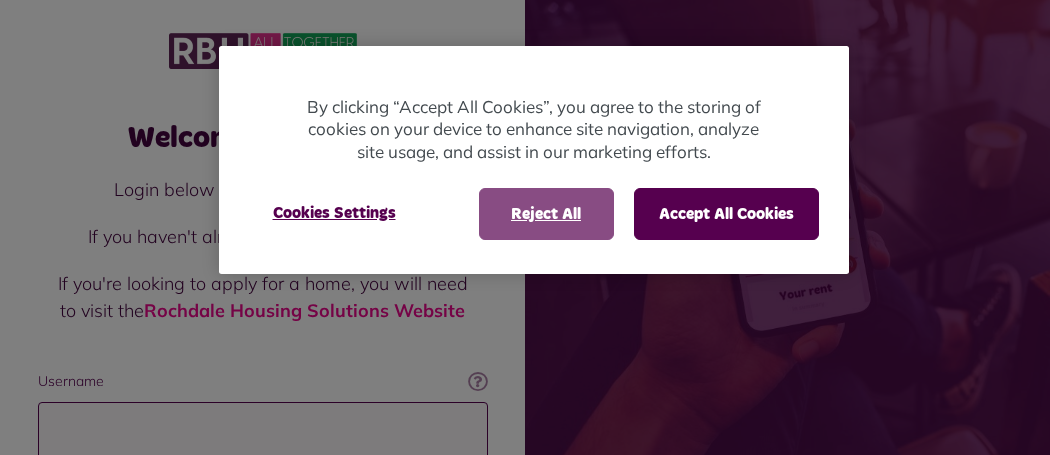 type on "**********" 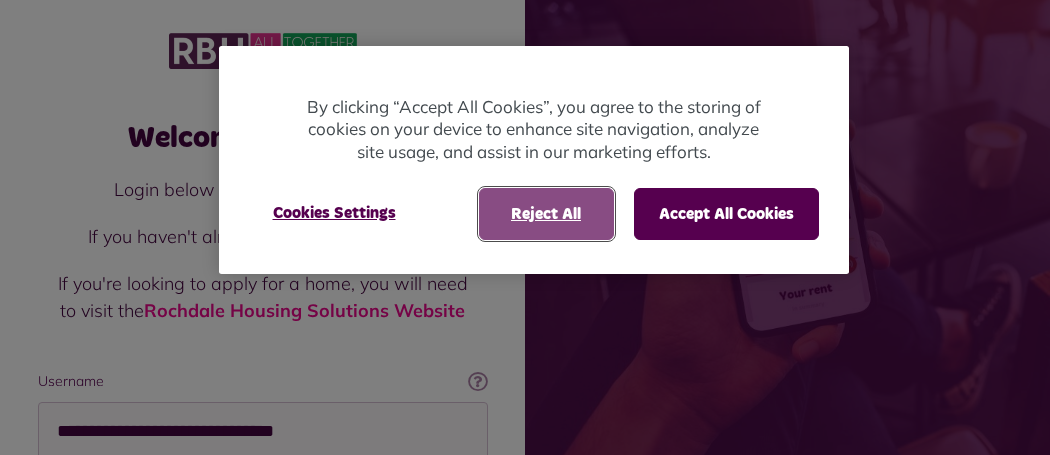 click on "Reject All" at bounding box center [546, 214] 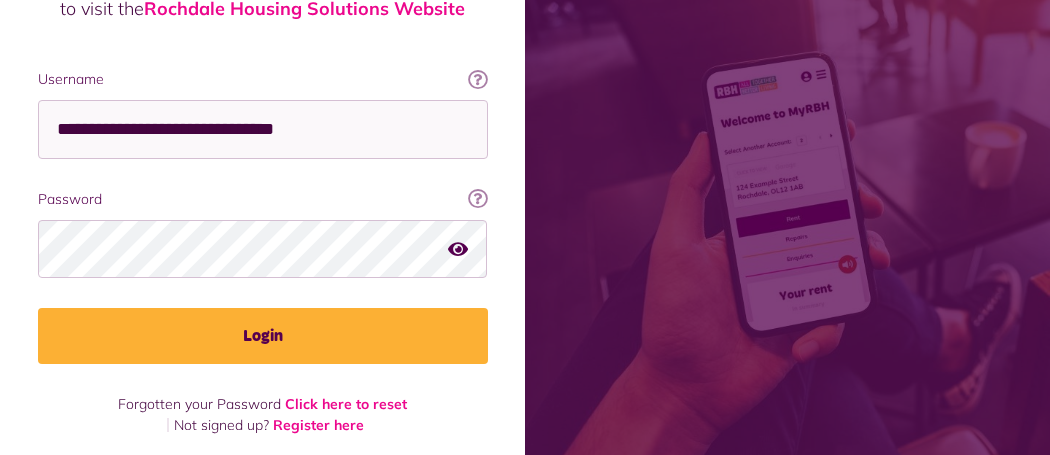 scroll, scrollTop: 312, scrollLeft: 0, axis: vertical 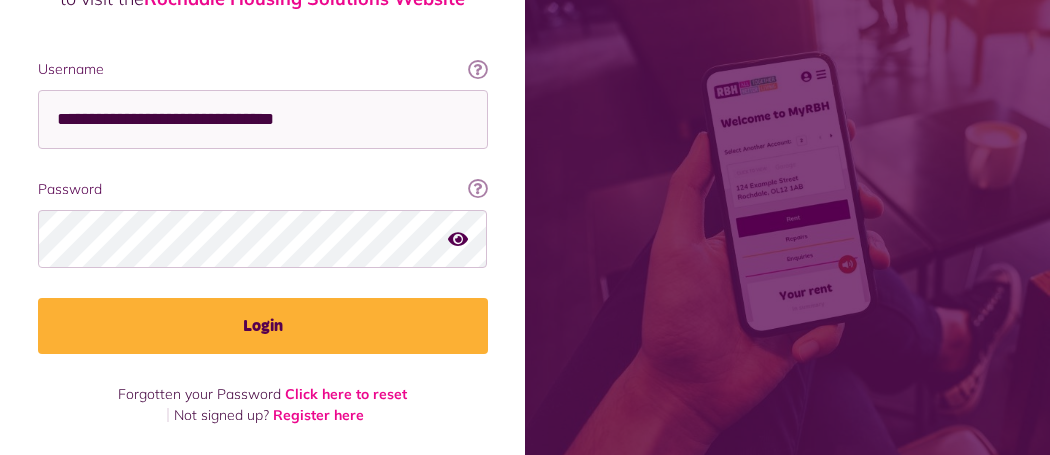 click at bounding box center (458, 238) 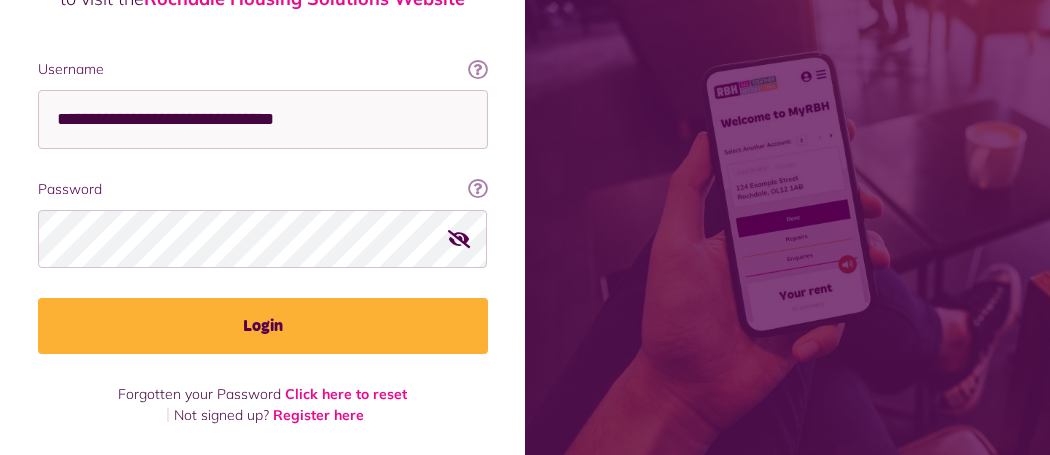 click at bounding box center (459, 238) 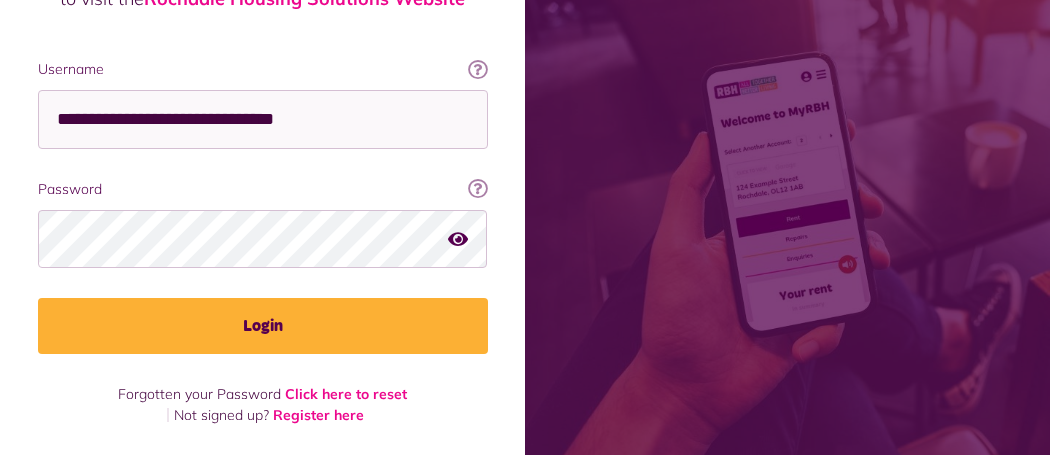 click at bounding box center (458, 238) 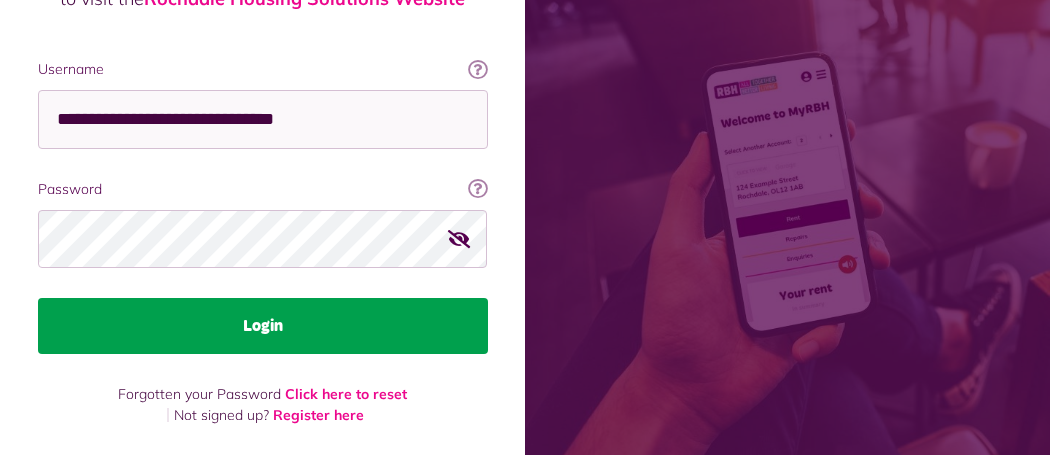 click on "Login" at bounding box center [263, 326] 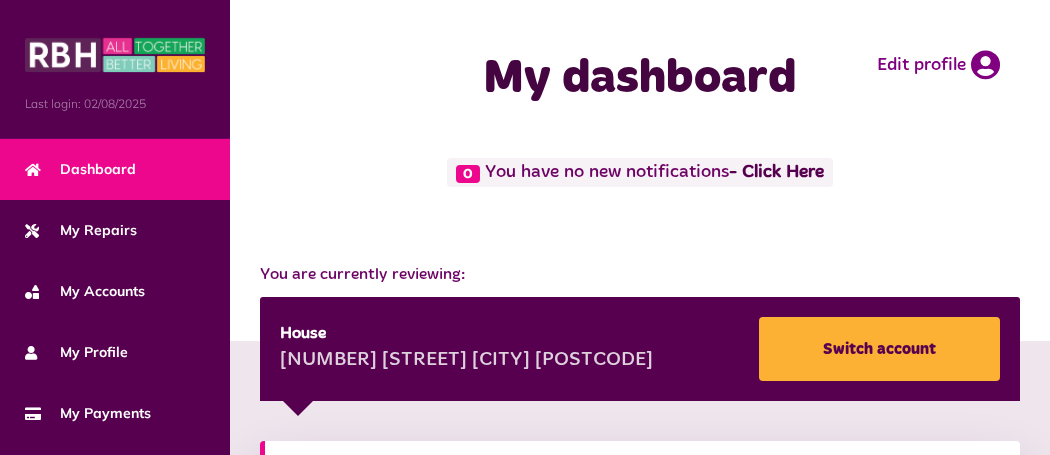 scroll, scrollTop: 0, scrollLeft: 0, axis: both 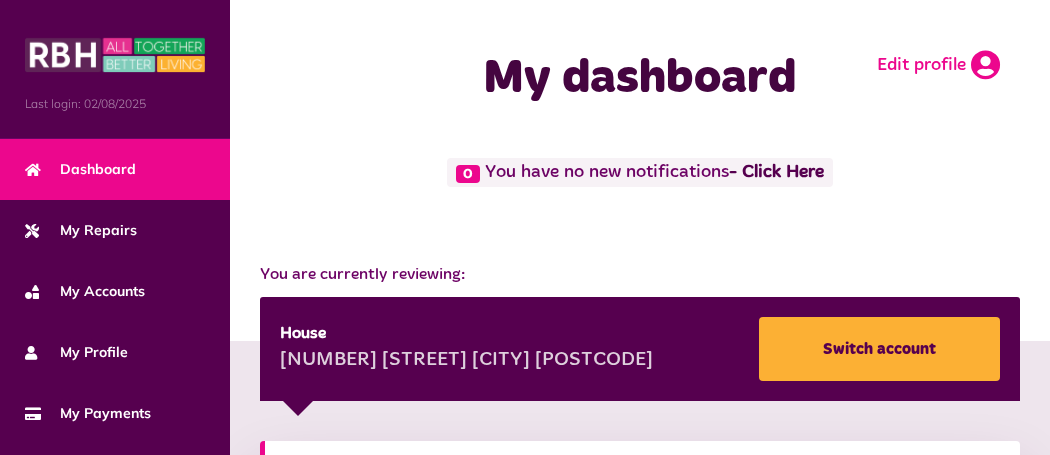click at bounding box center [985, 65] 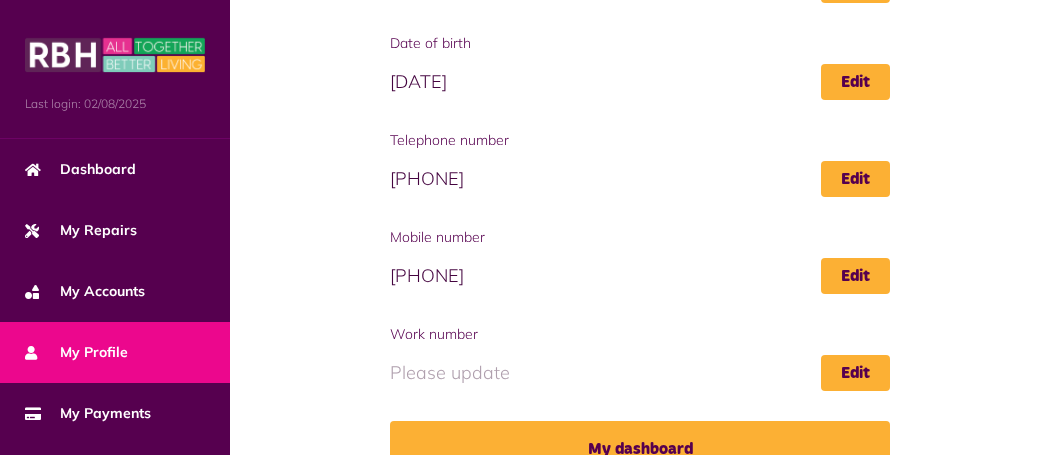 scroll, scrollTop: 468, scrollLeft: 0, axis: vertical 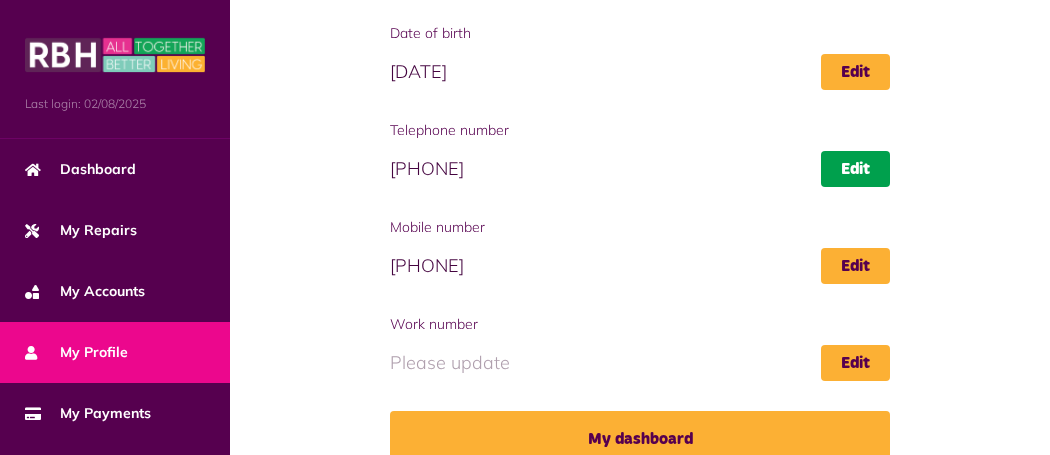 click on "Edit" at bounding box center [855, 169] 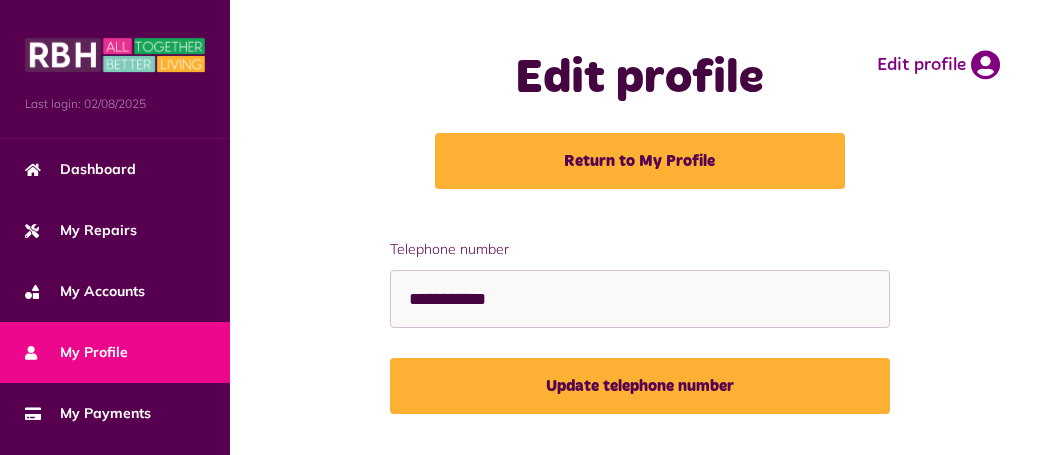 scroll, scrollTop: 0, scrollLeft: 0, axis: both 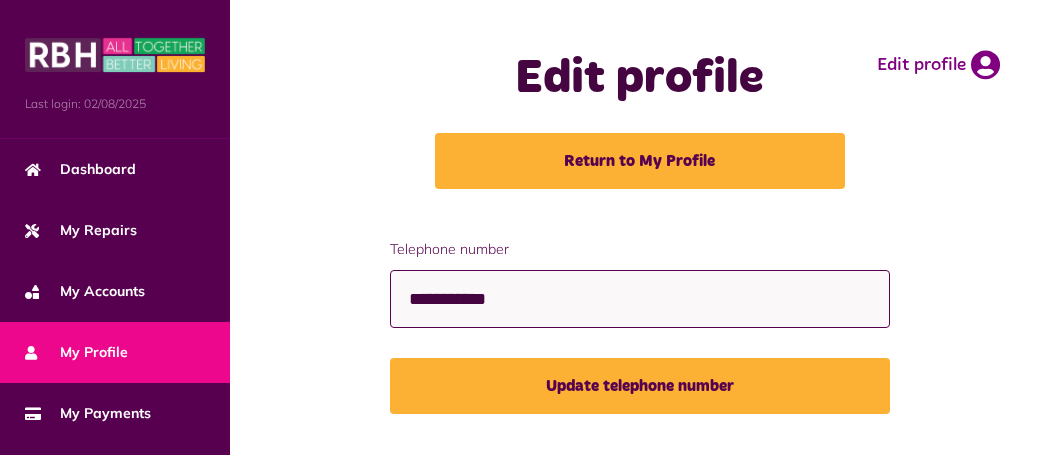 click on "**********" at bounding box center (640, 299) 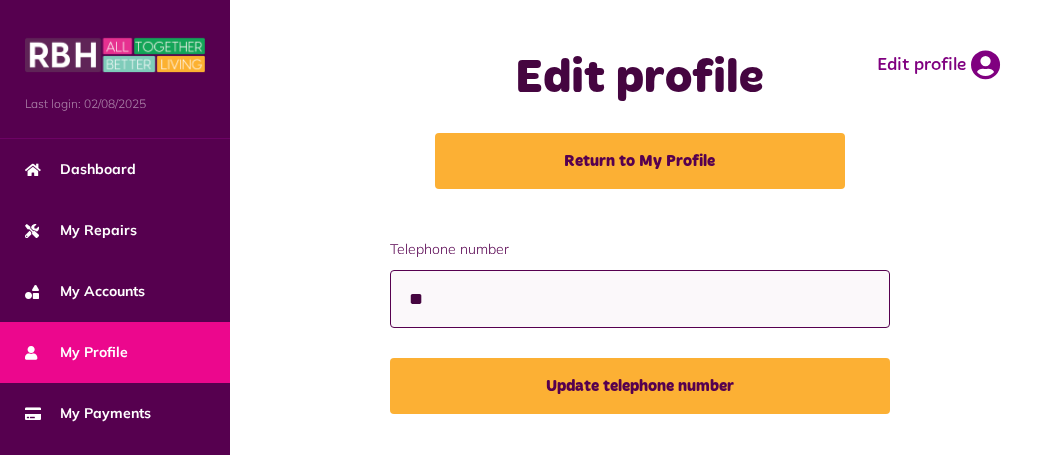 type on "*" 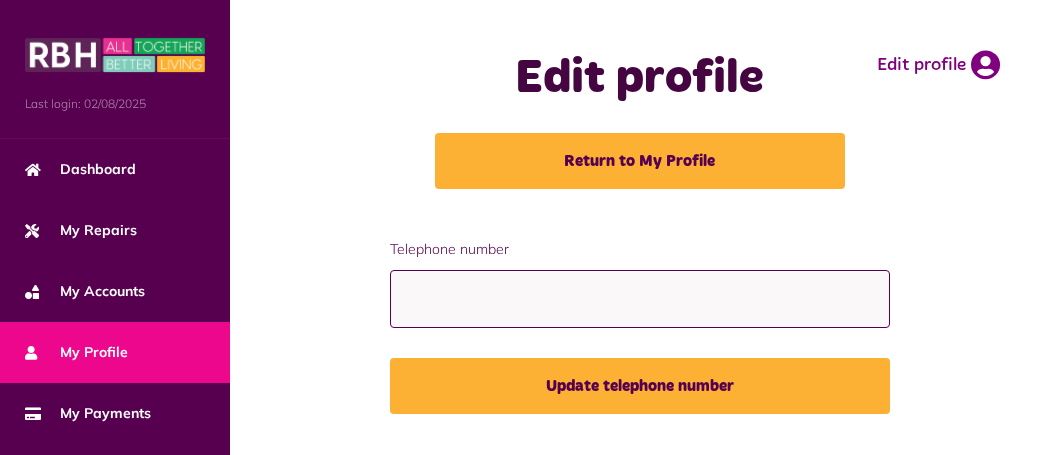 scroll, scrollTop: 8, scrollLeft: 0, axis: vertical 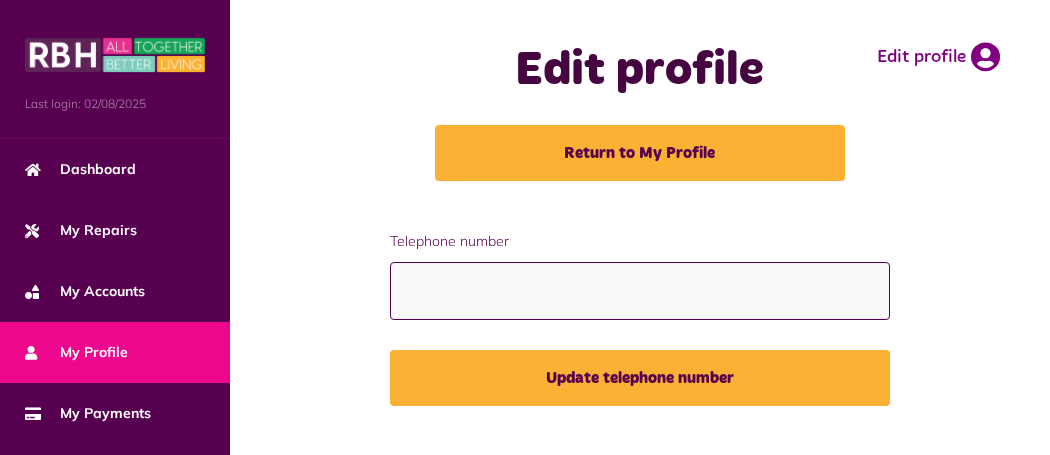 click on "Telephone number" at bounding box center [640, 291] 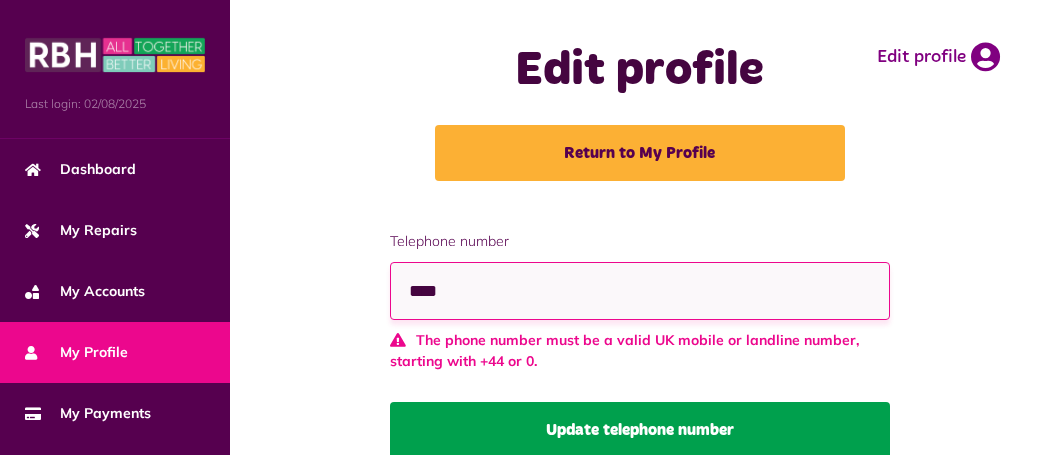 click on "Telephone number
[PHONE]
The phone number must be a valid UK mobile or landline number, starting with +44 or 0.
Update telephone number" at bounding box center (640, 345) 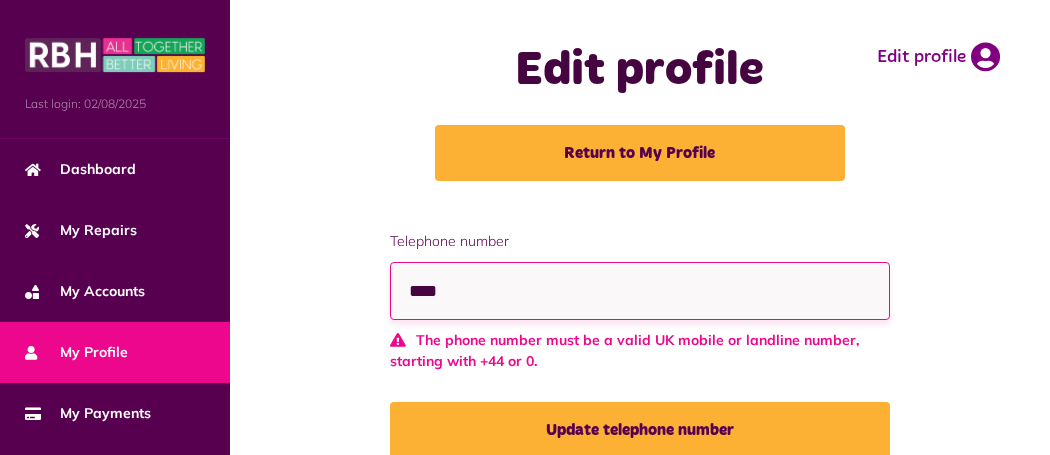 click on "****" at bounding box center [640, 291] 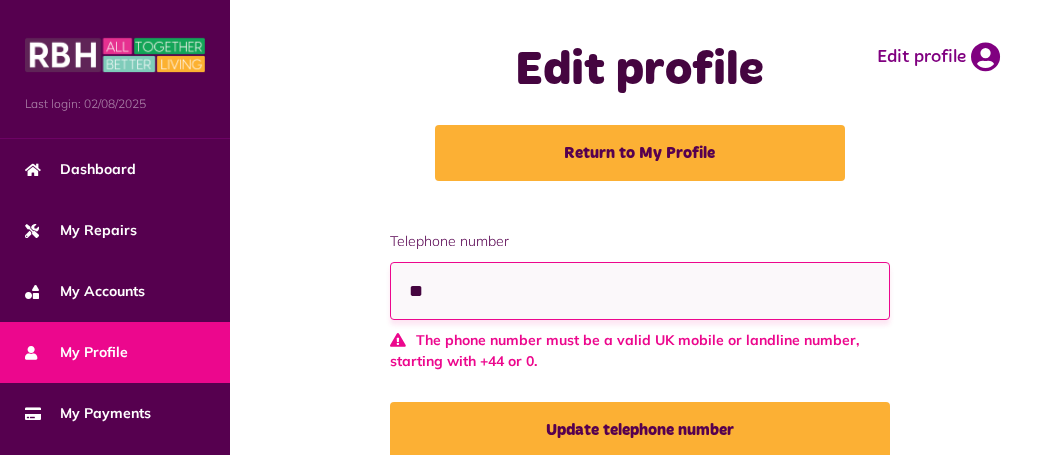 type on "*" 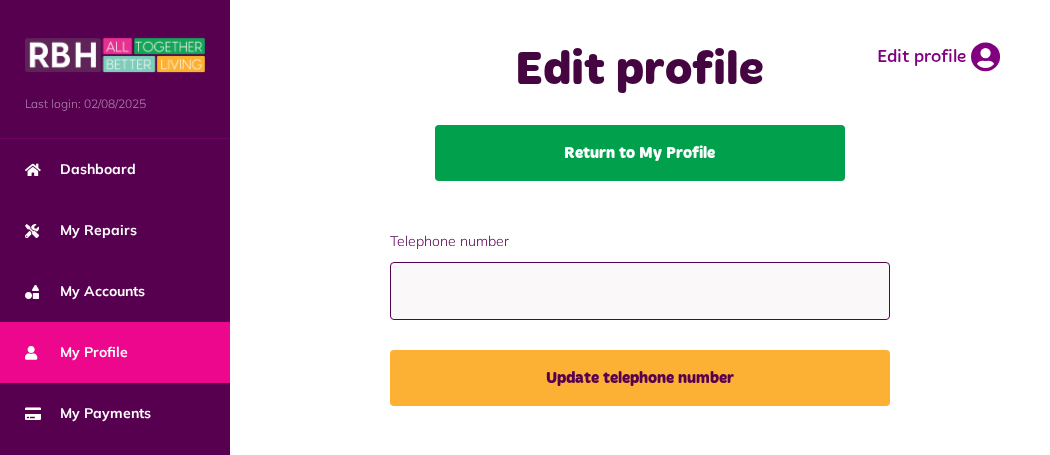 type 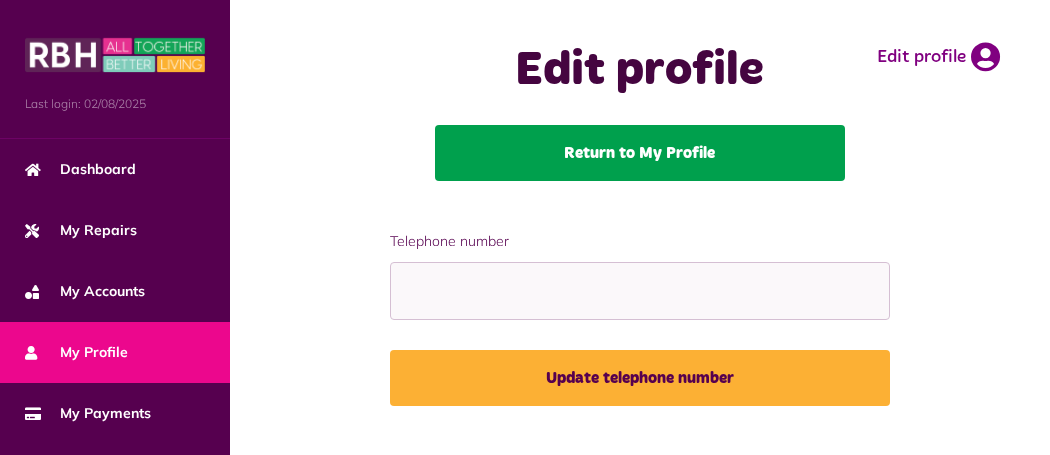 click on "Return to My Profile" at bounding box center (640, 153) 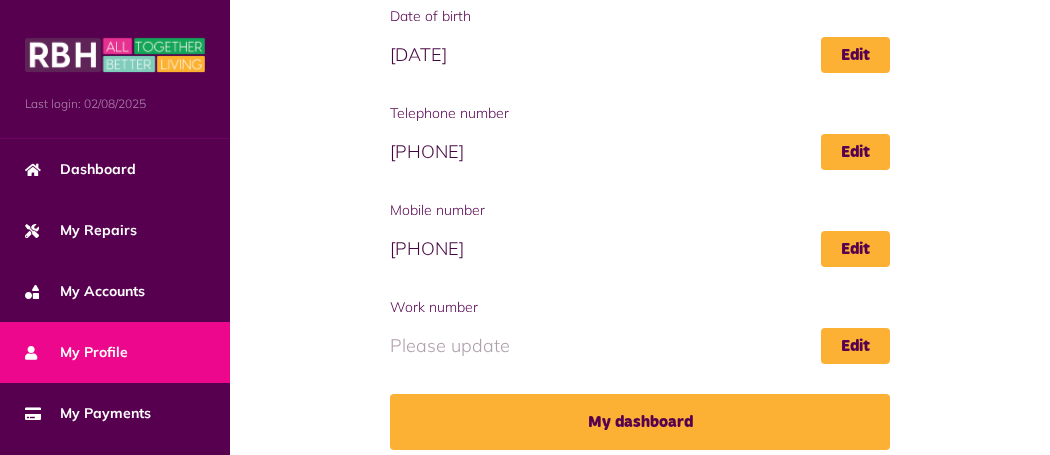 scroll, scrollTop: 499, scrollLeft: 0, axis: vertical 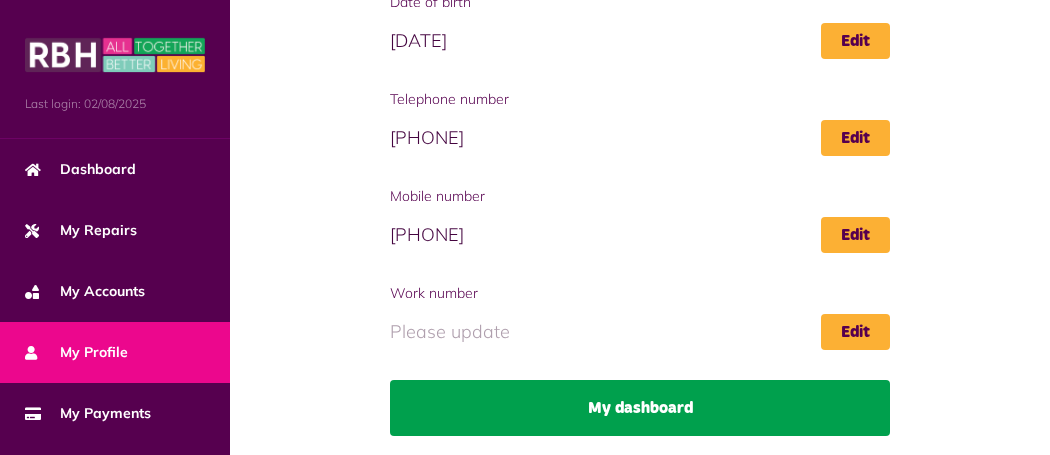 click on "My dashboard" at bounding box center (640, 408) 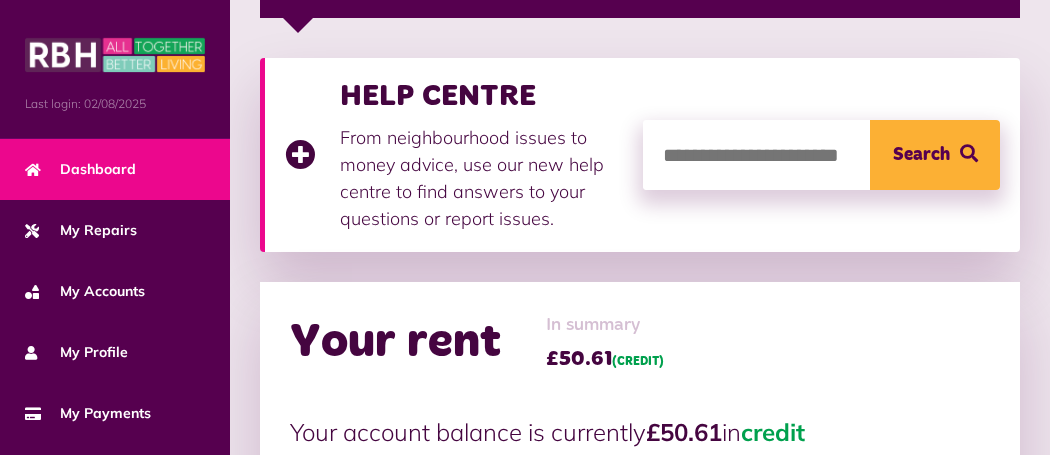 scroll, scrollTop: 385, scrollLeft: 0, axis: vertical 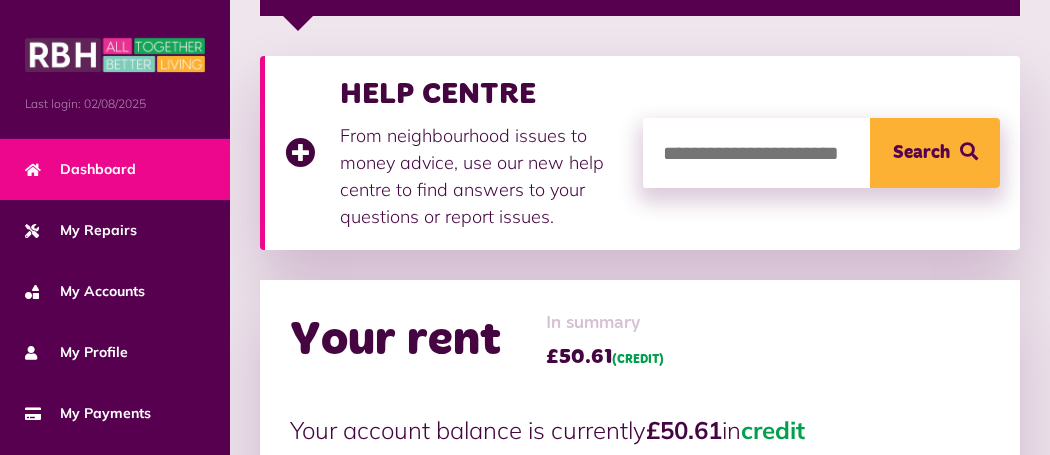 click at bounding box center [822, 153] 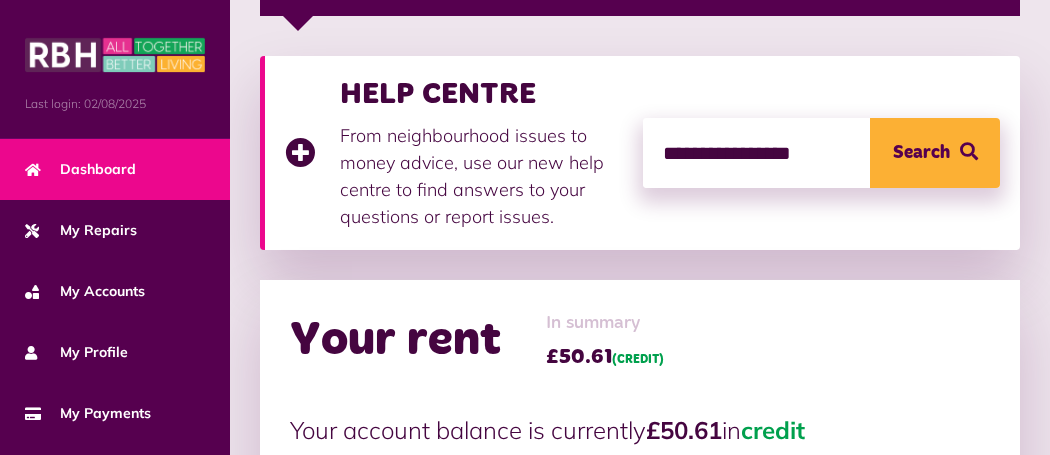 type on "**********" 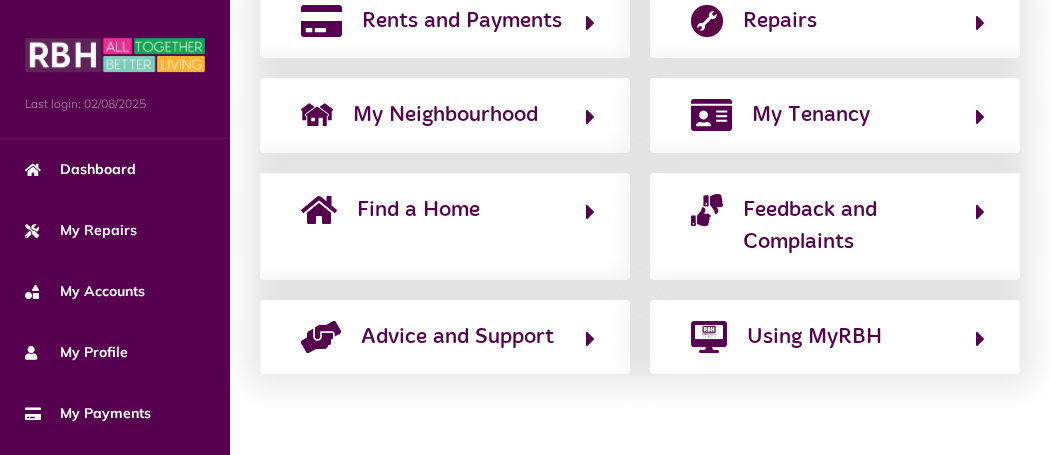 scroll, scrollTop: 645, scrollLeft: 0, axis: vertical 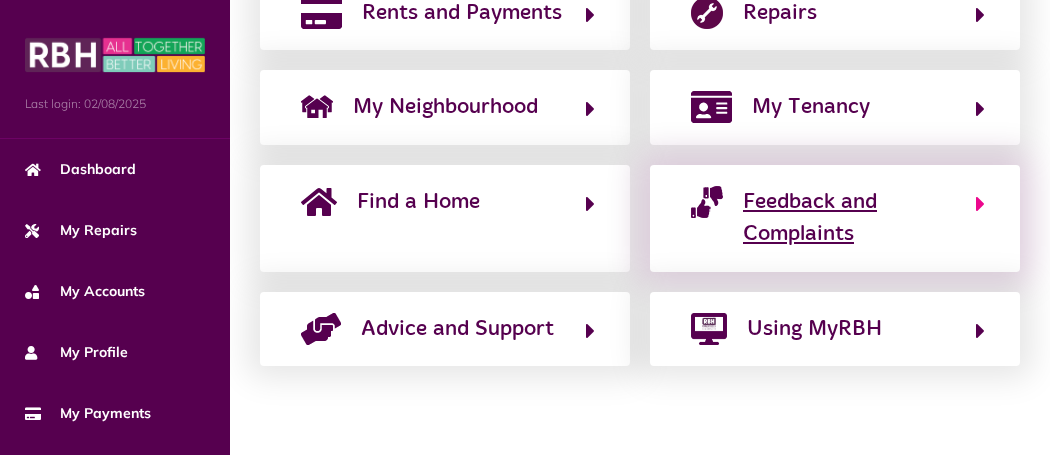 click 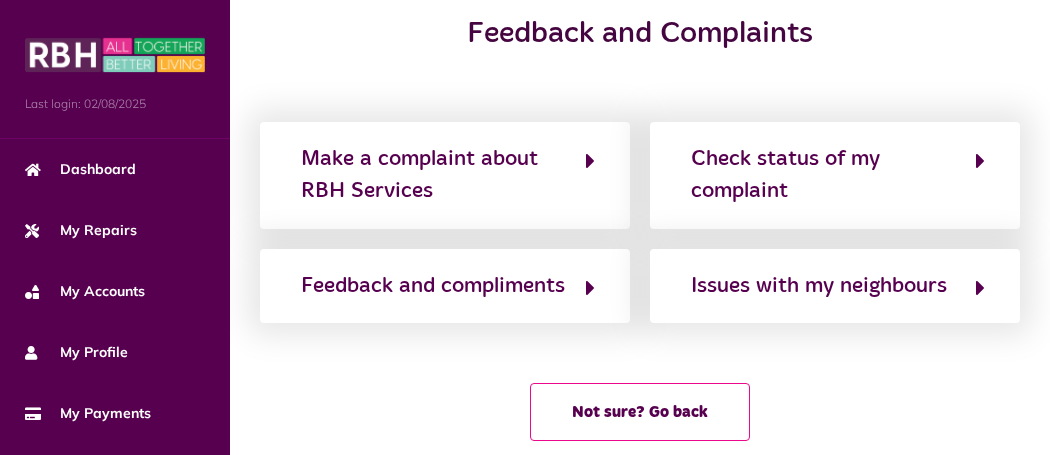 scroll, scrollTop: 74, scrollLeft: 0, axis: vertical 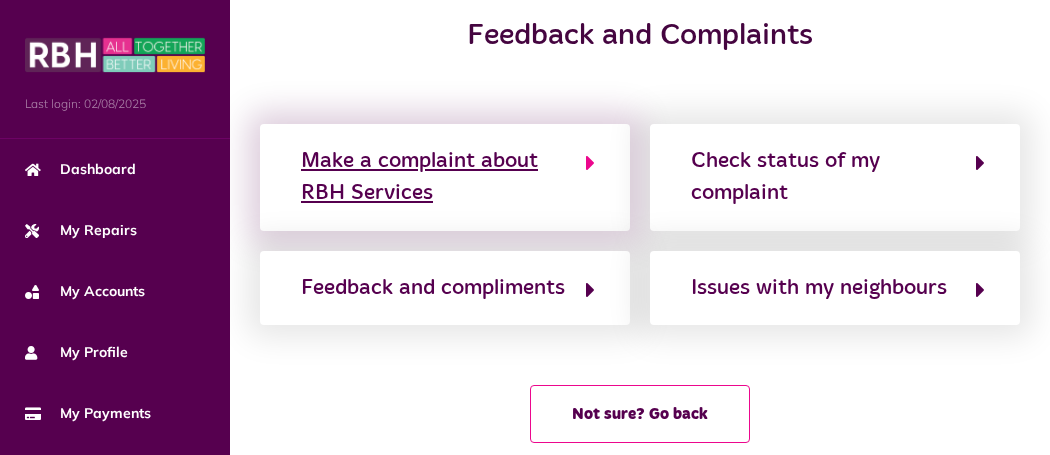 click on "Make a complaint about RBH Services" 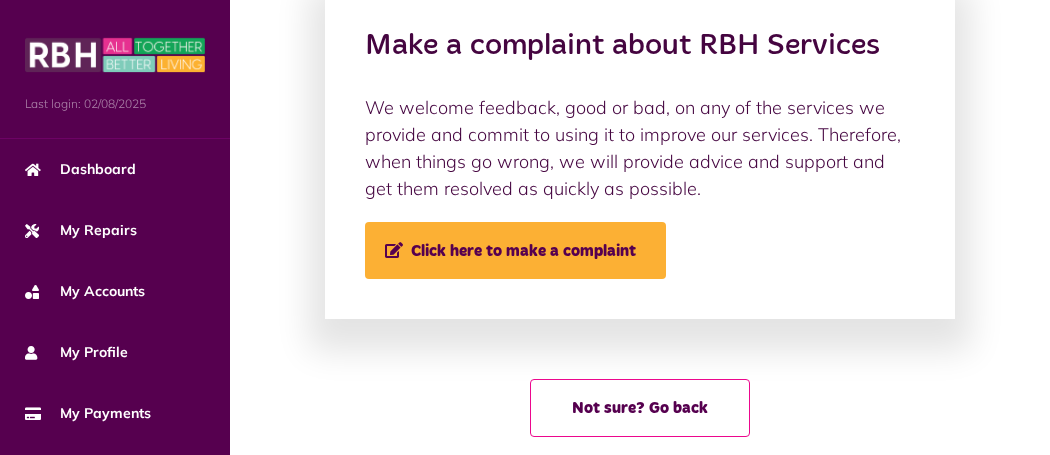 scroll, scrollTop: 186, scrollLeft: 0, axis: vertical 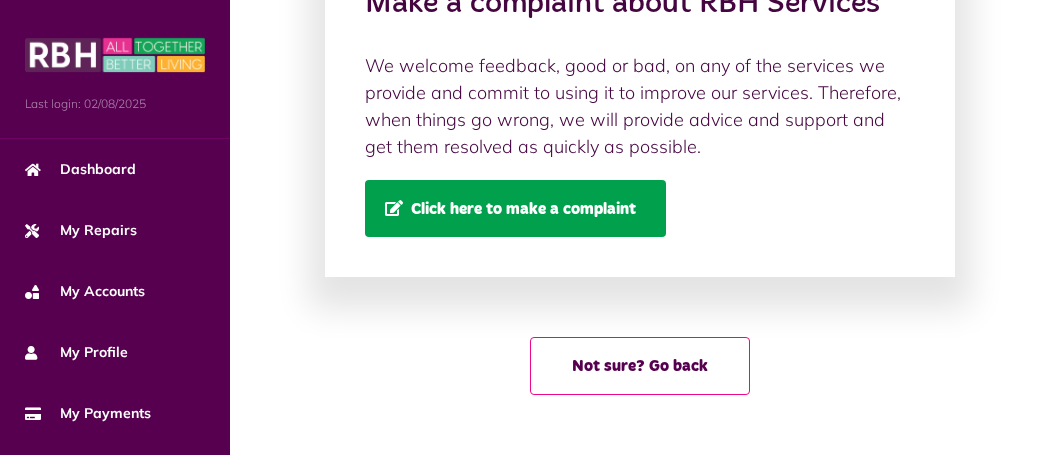 click on "Click here to make a complaint" 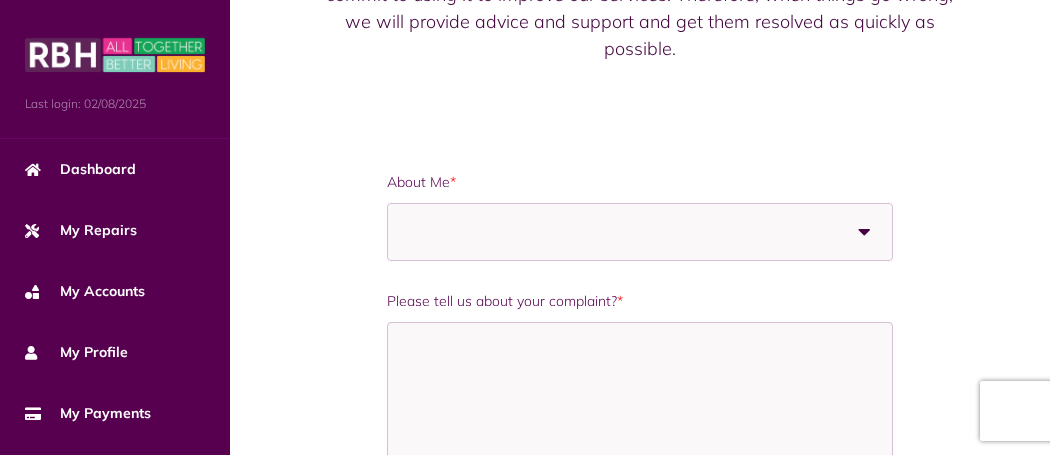 scroll, scrollTop: 212, scrollLeft: 0, axis: vertical 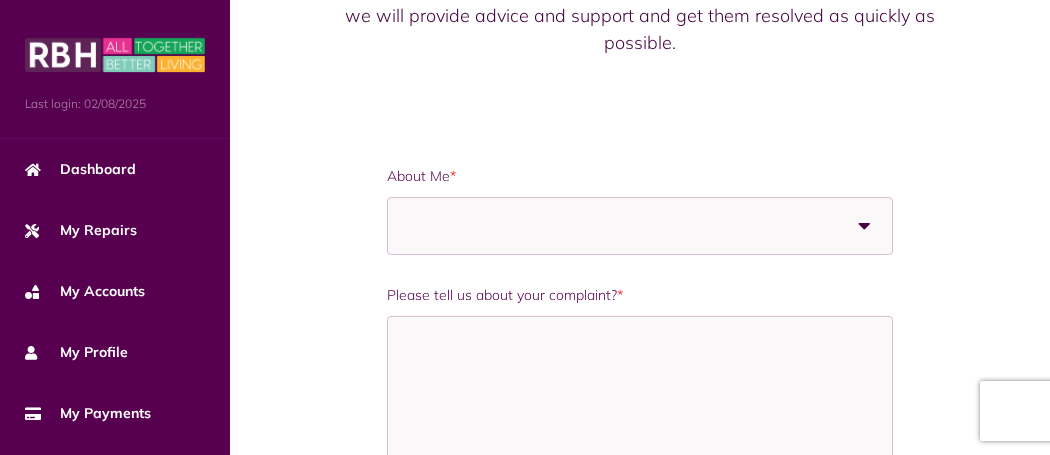 click at bounding box center (864, 226) 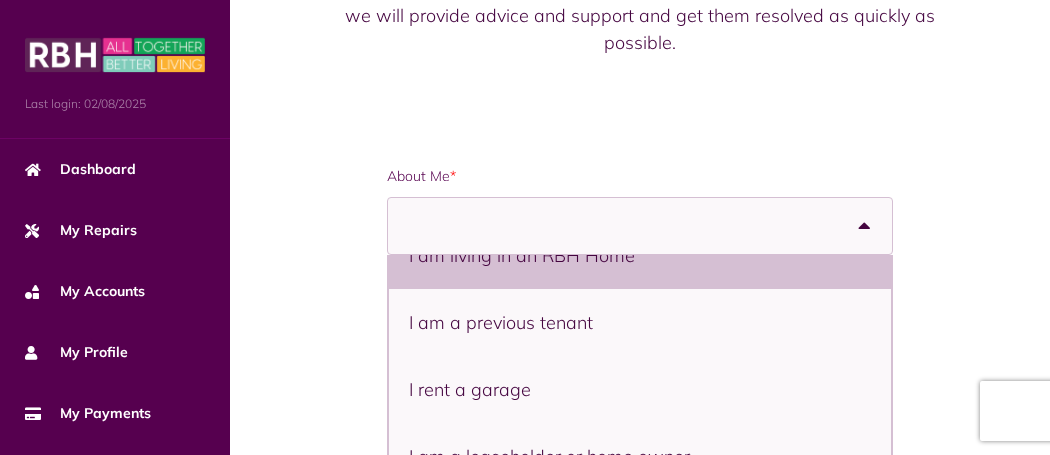 scroll, scrollTop: 34, scrollLeft: 0, axis: vertical 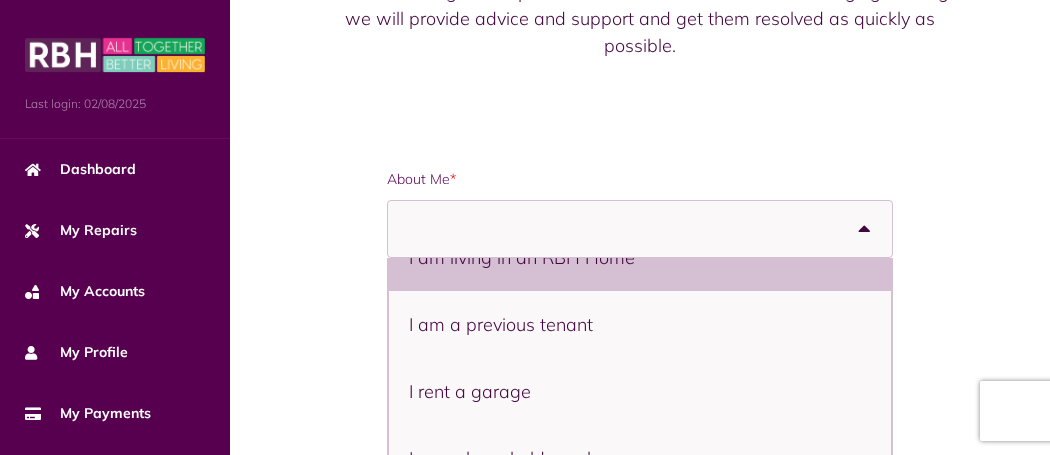 click on "I am living in an RBH Home" at bounding box center [640, 257] 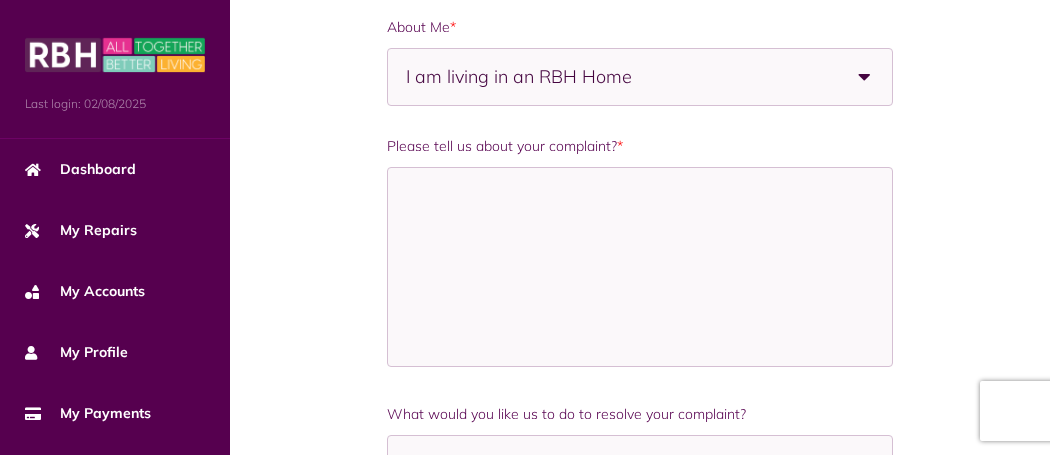scroll, scrollTop: 366, scrollLeft: 0, axis: vertical 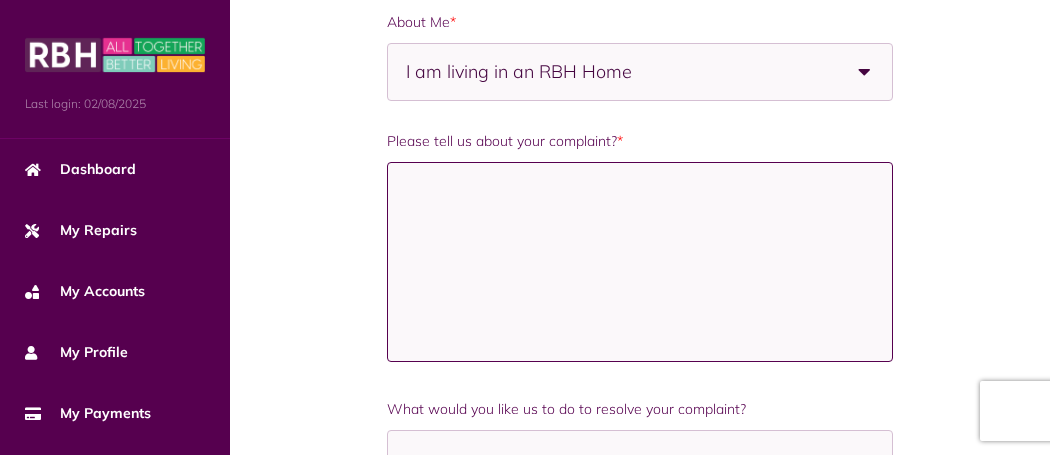 click on "Please tell us about your complaint?                                              *" at bounding box center [640, 262] 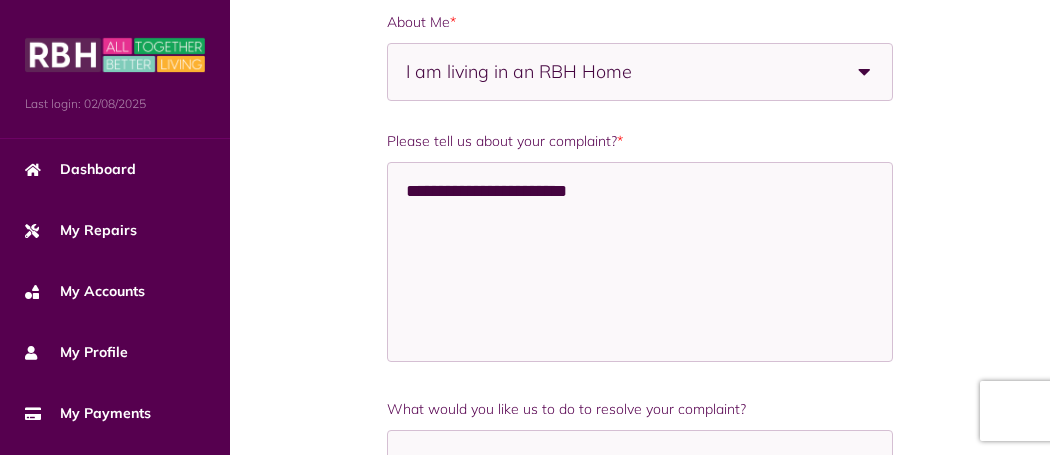 click on "**********" at bounding box center [640, 845] 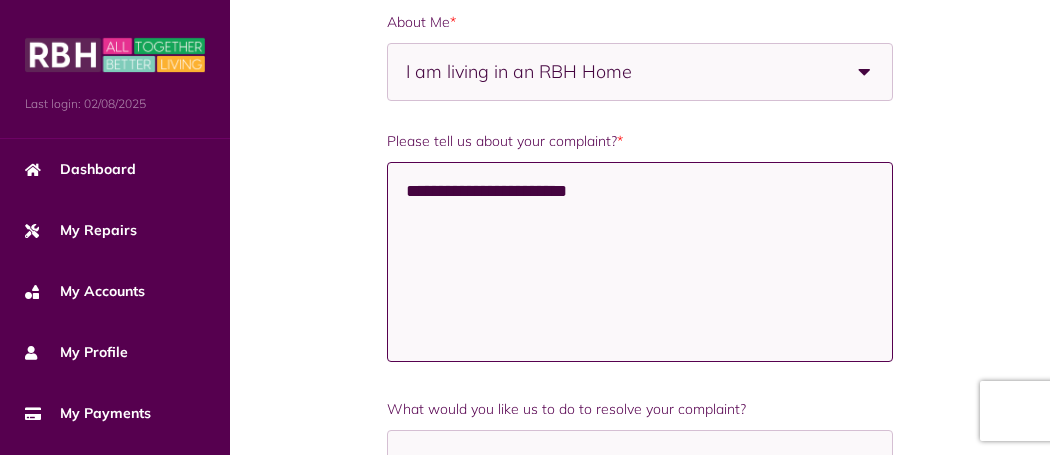 click on "**********" at bounding box center [640, 262] 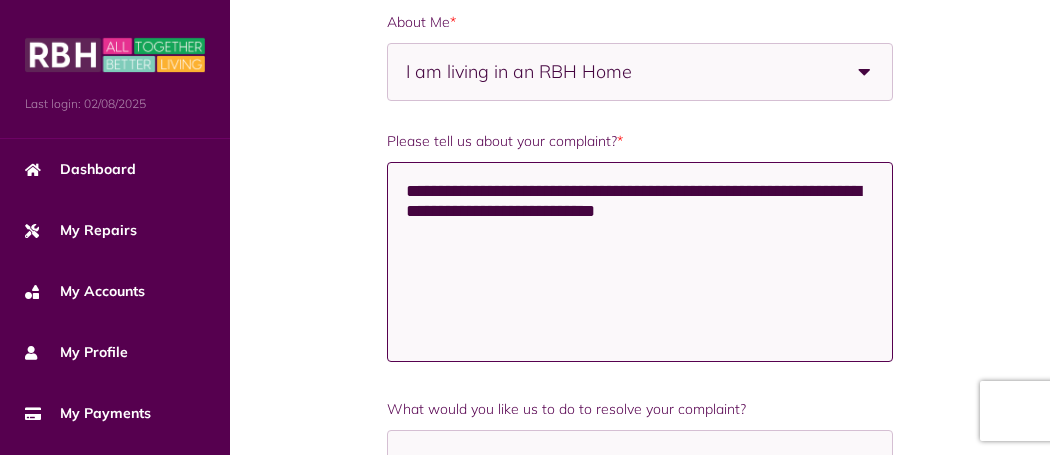 click on "**********" at bounding box center [640, 262] 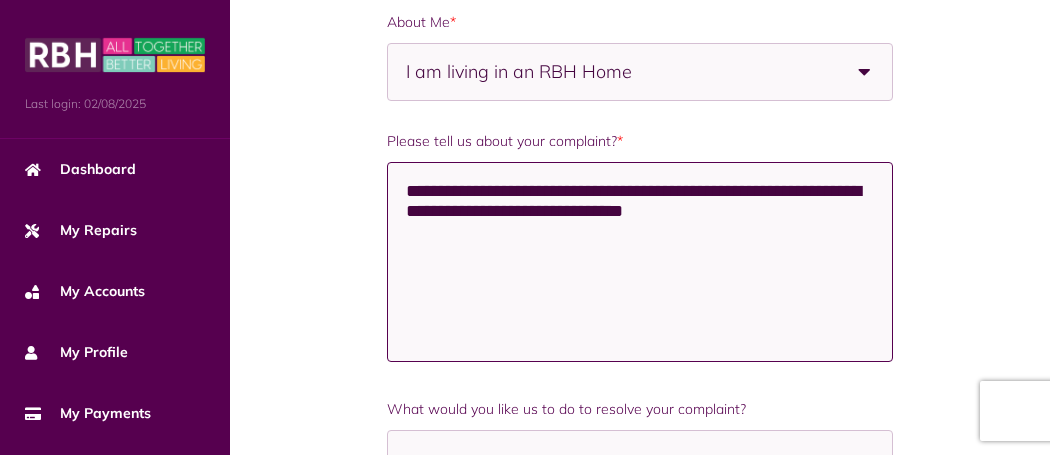 click on "**********" at bounding box center [640, 262] 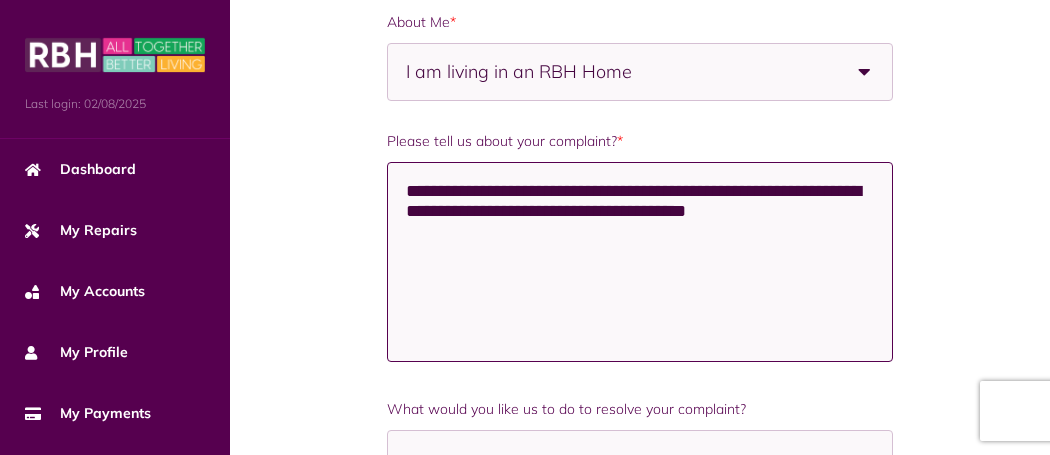 click on "**********" at bounding box center [640, 262] 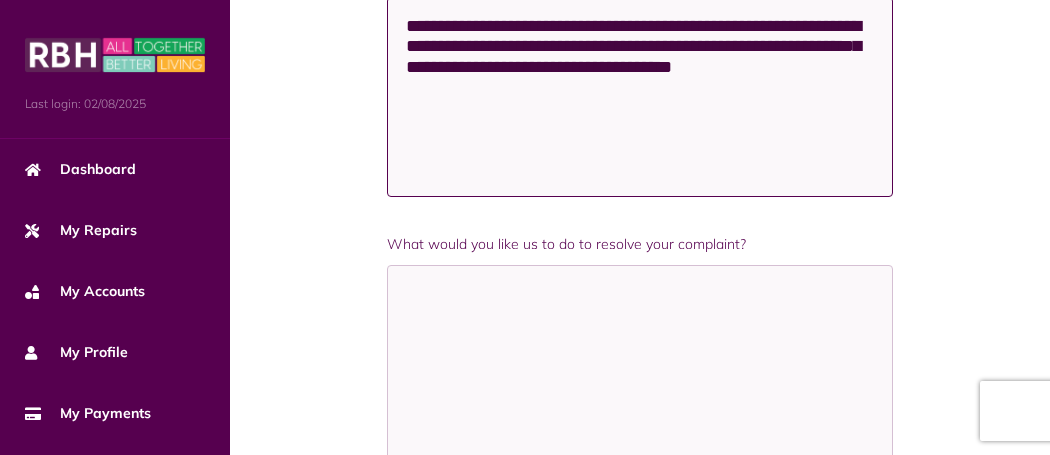 scroll, scrollTop: 538, scrollLeft: 0, axis: vertical 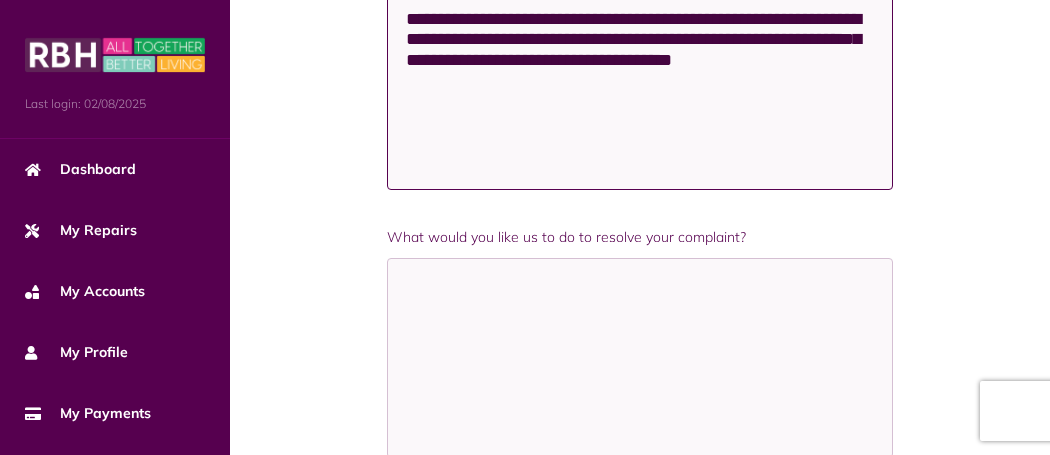 type on "**********" 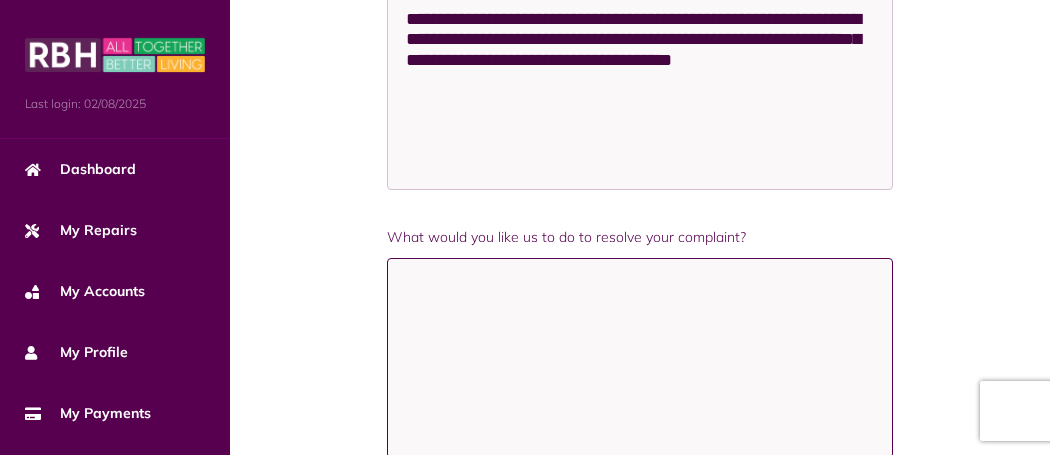 click on "What would you like us to do to resolve your complaint?" at bounding box center (640, 358) 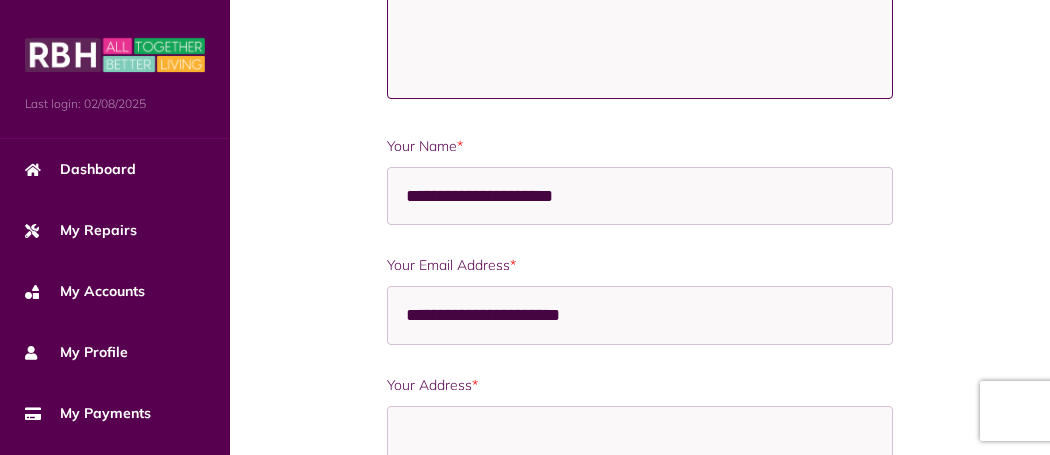 scroll, scrollTop: 898, scrollLeft: 0, axis: vertical 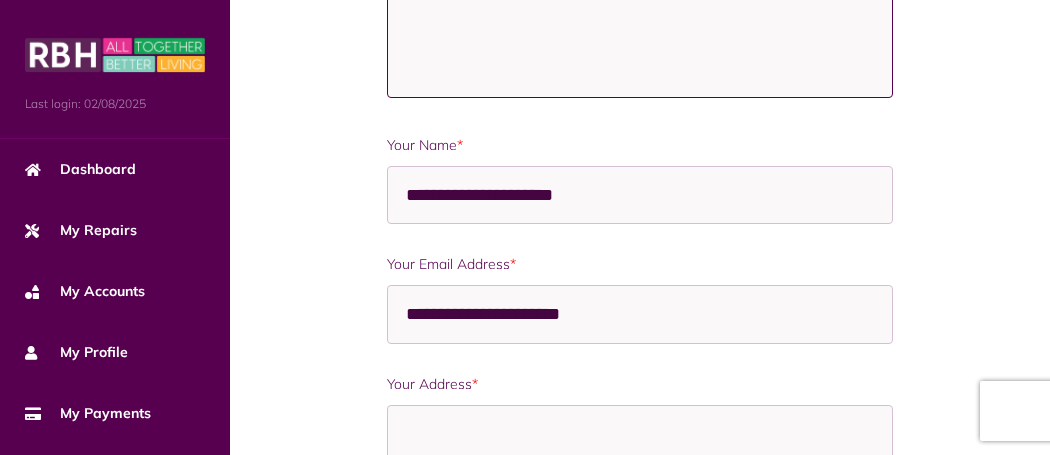 type on "**********" 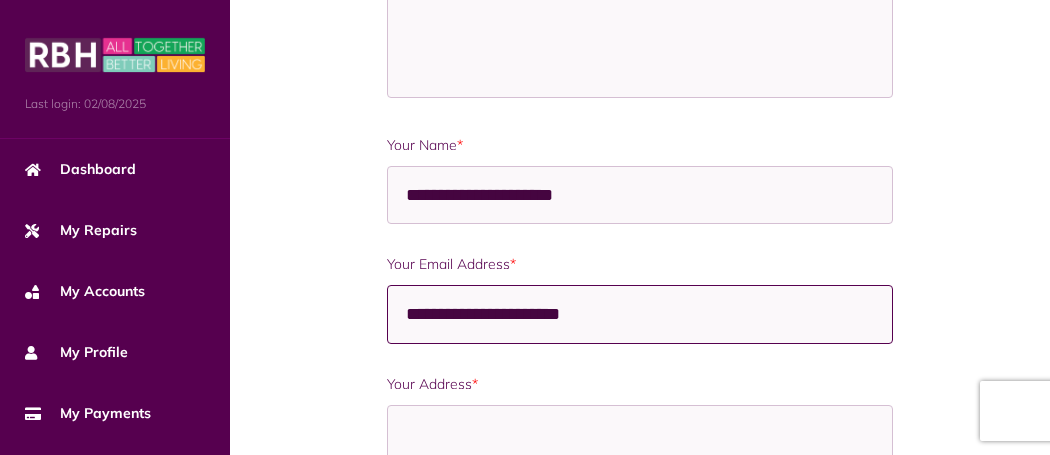 click on "**********" at bounding box center [640, 314] 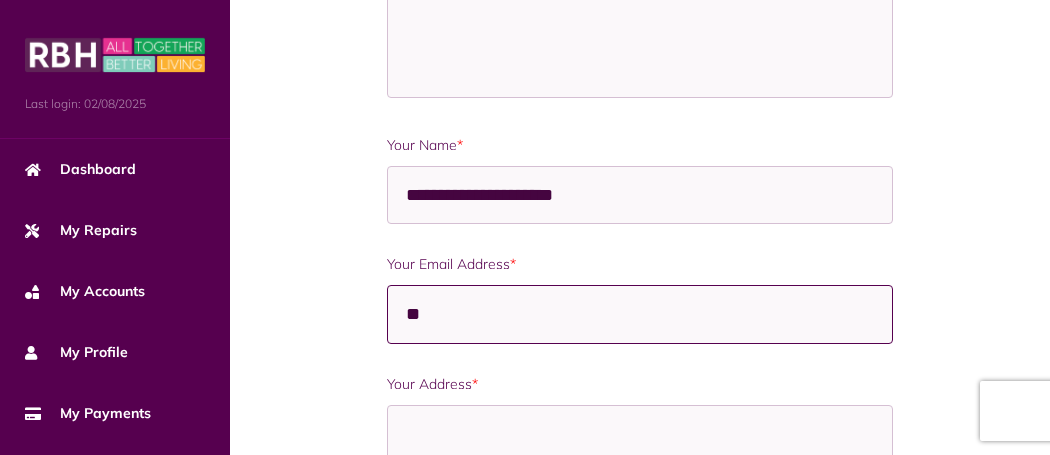 type on "*" 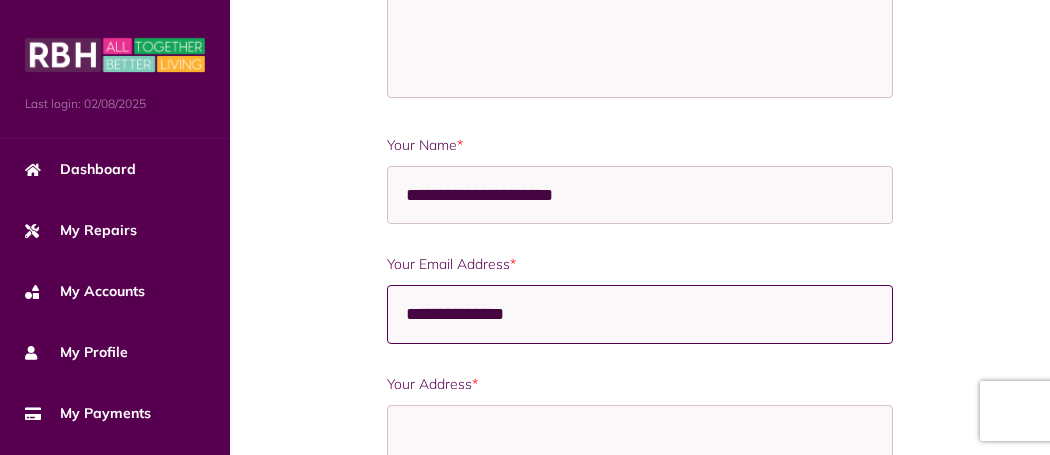 type on "**********" 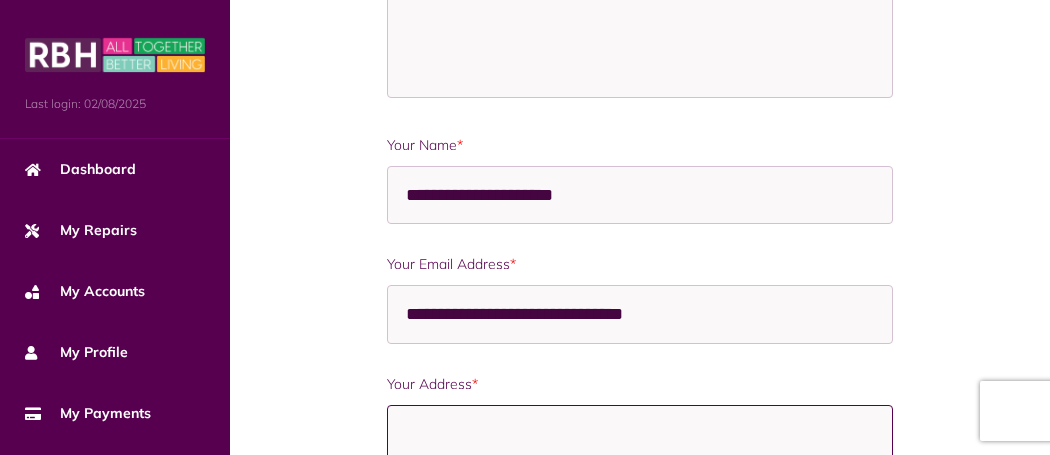 type on "**********" 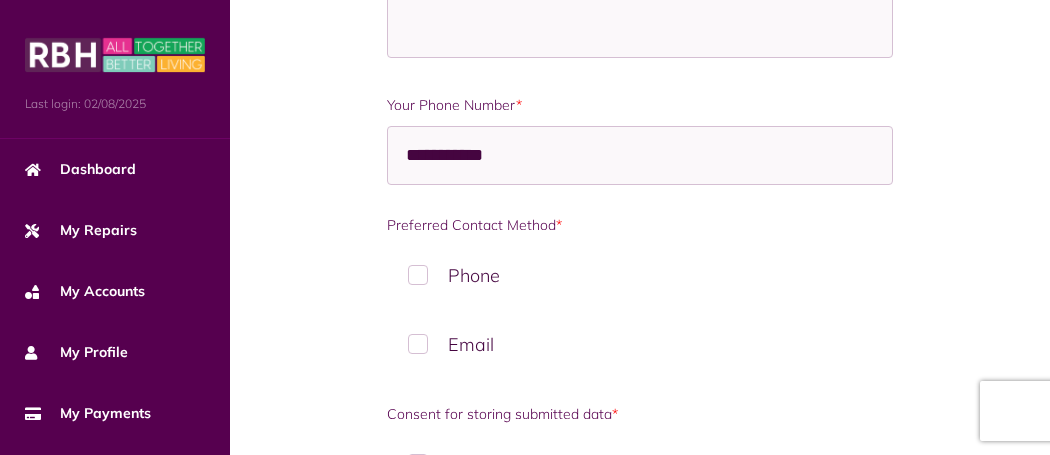 scroll, scrollTop: 1450, scrollLeft: 0, axis: vertical 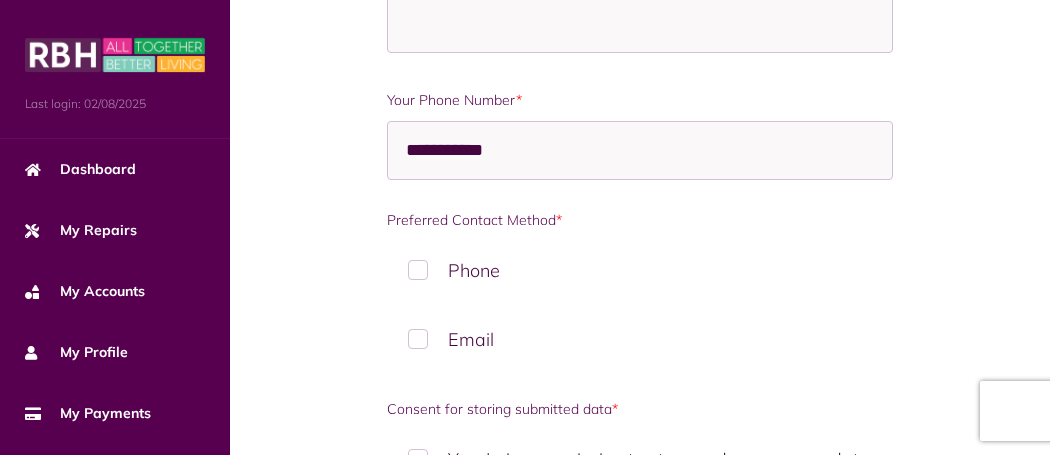 click on "Phone" at bounding box center [640, 270] 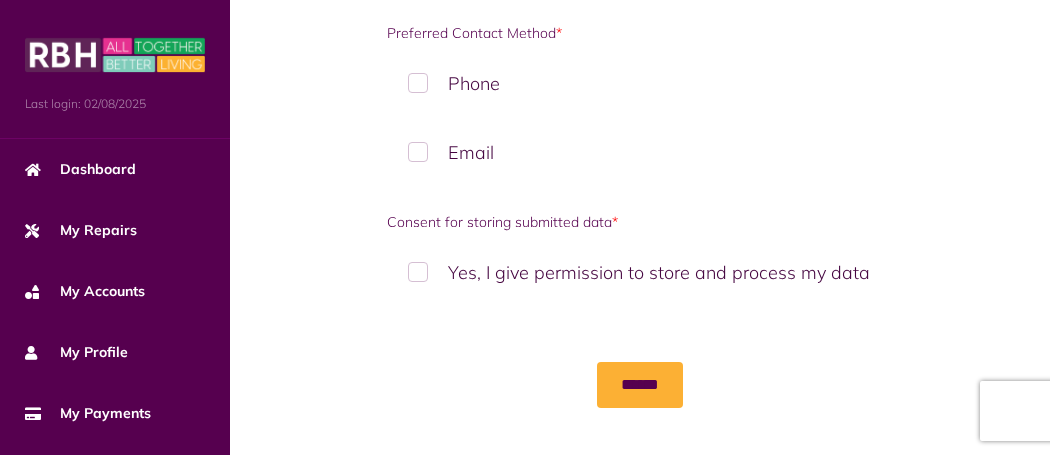 scroll, scrollTop: 1645, scrollLeft: 0, axis: vertical 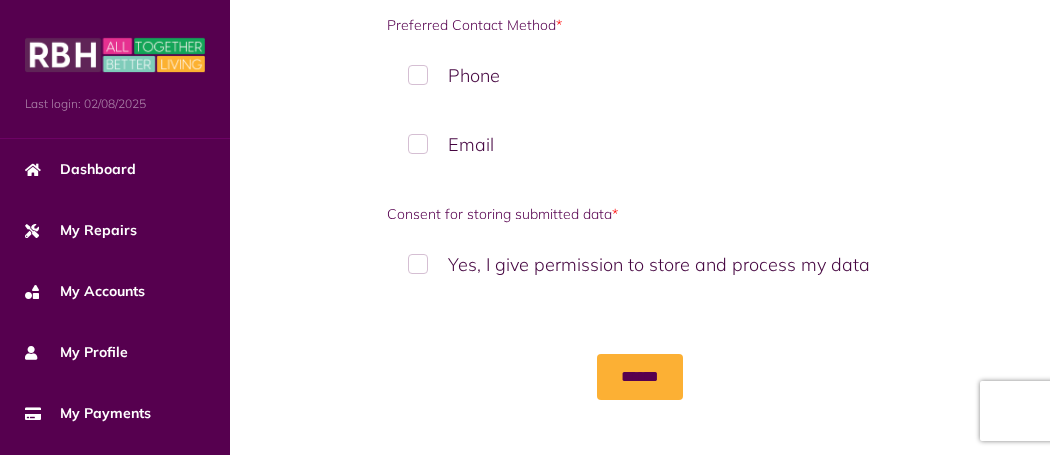 click on "Yes, I give permission to store and process my data" at bounding box center [640, 264] 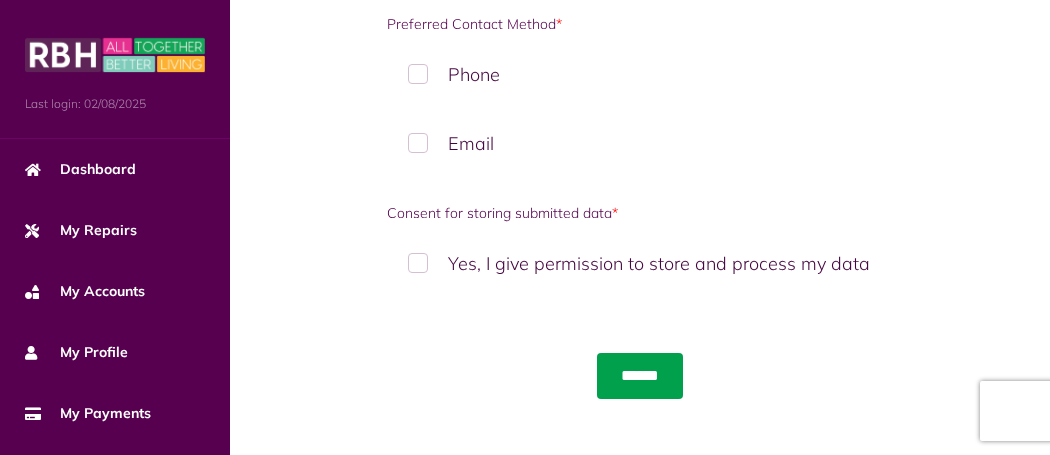 click on "******" at bounding box center (640, 376) 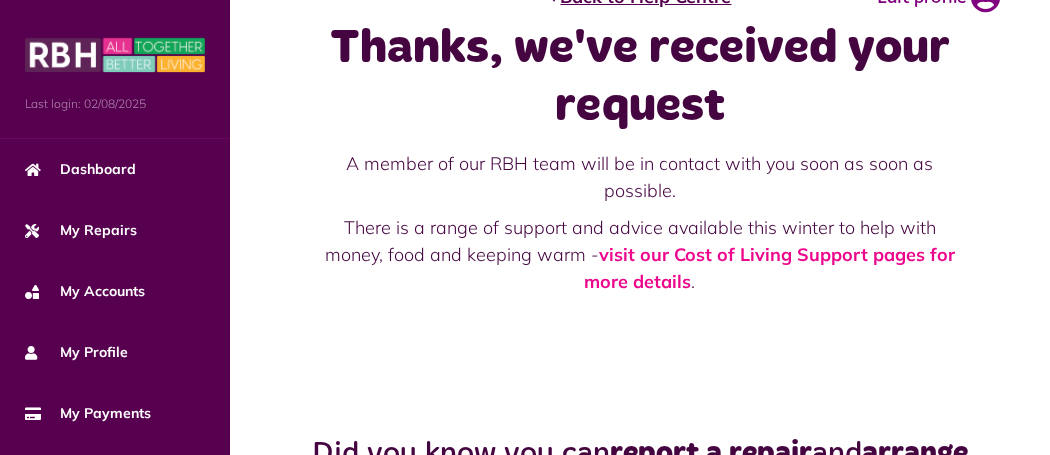 scroll, scrollTop: 0, scrollLeft: 0, axis: both 